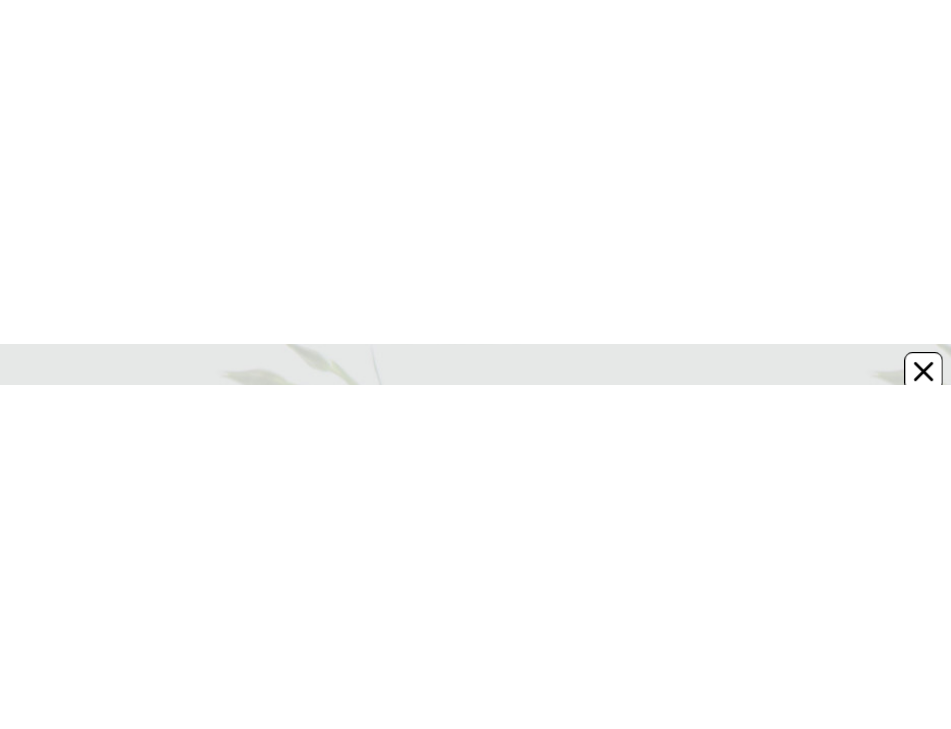 scroll, scrollTop: 0, scrollLeft: 0, axis: both 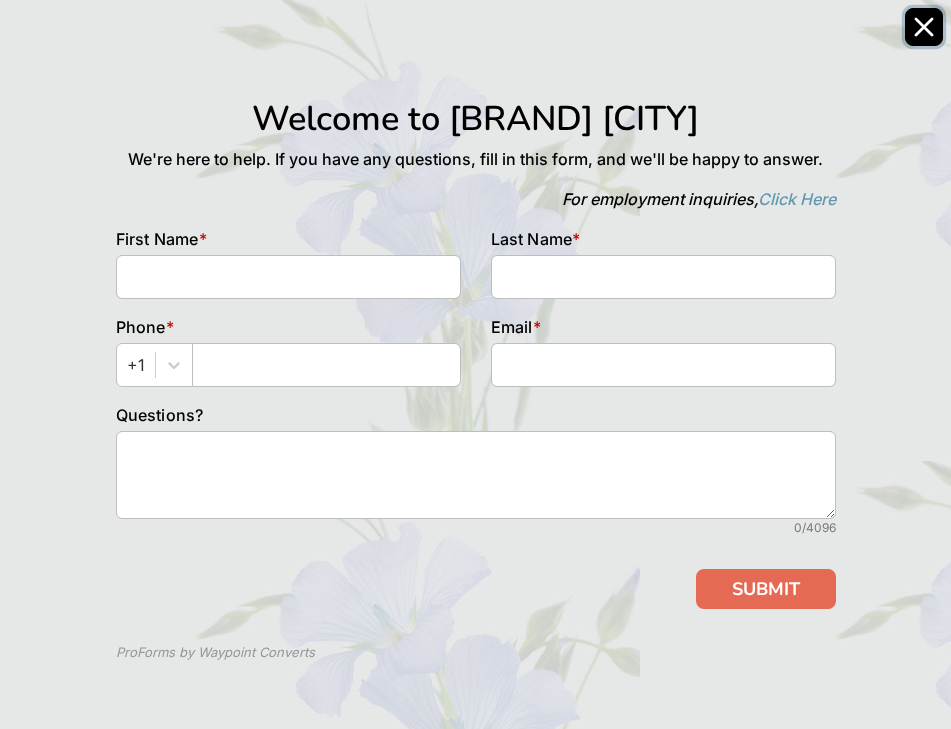 click at bounding box center (924, 27) 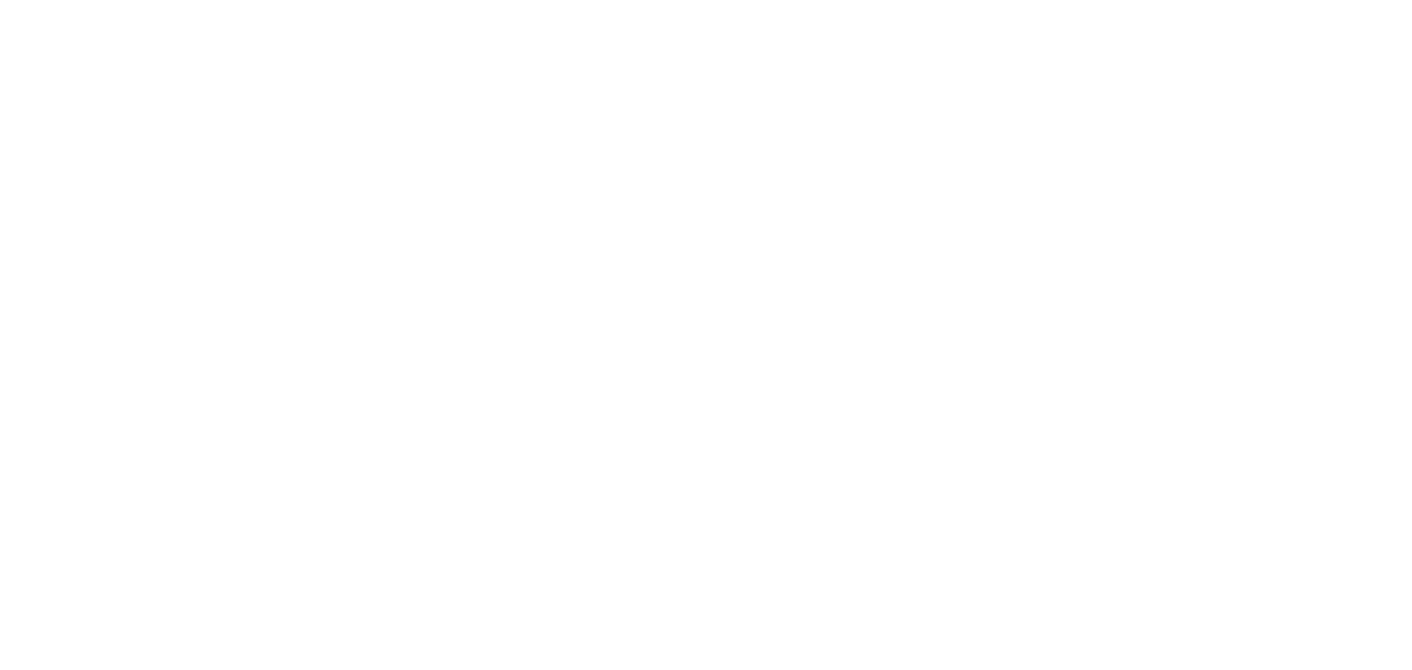 scroll, scrollTop: 0, scrollLeft: 0, axis: both 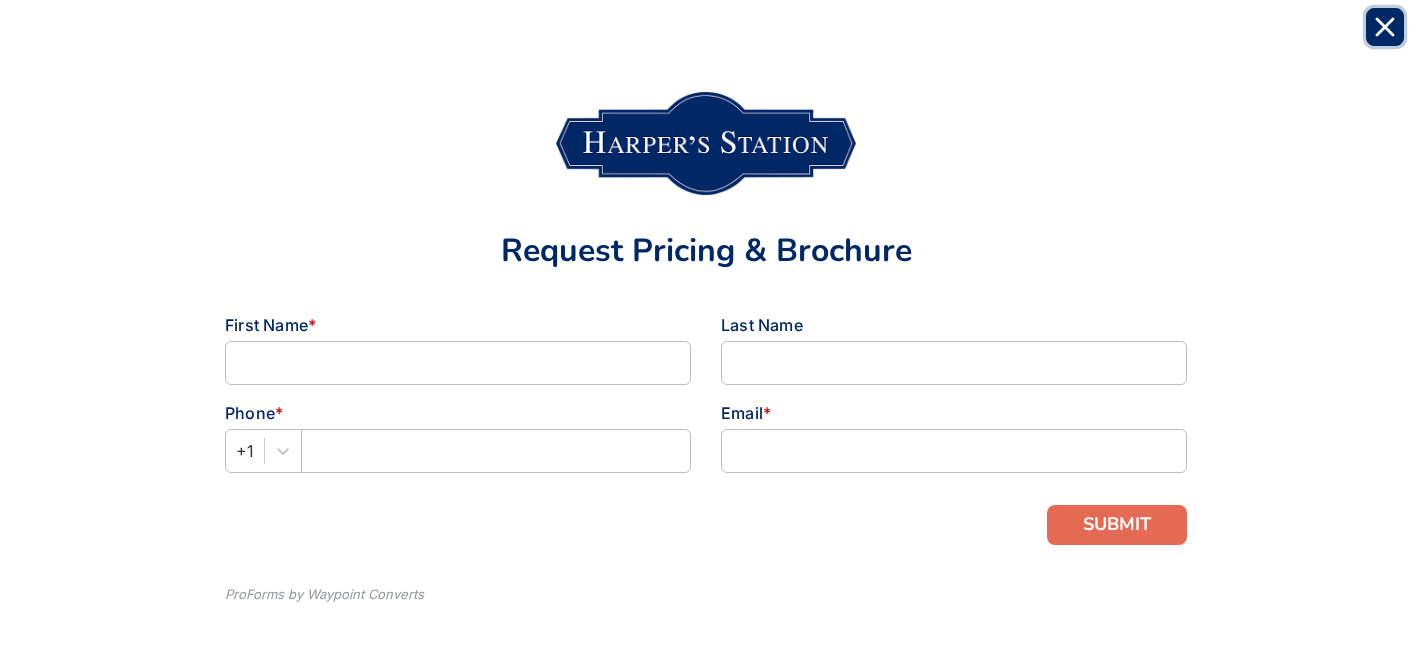 click 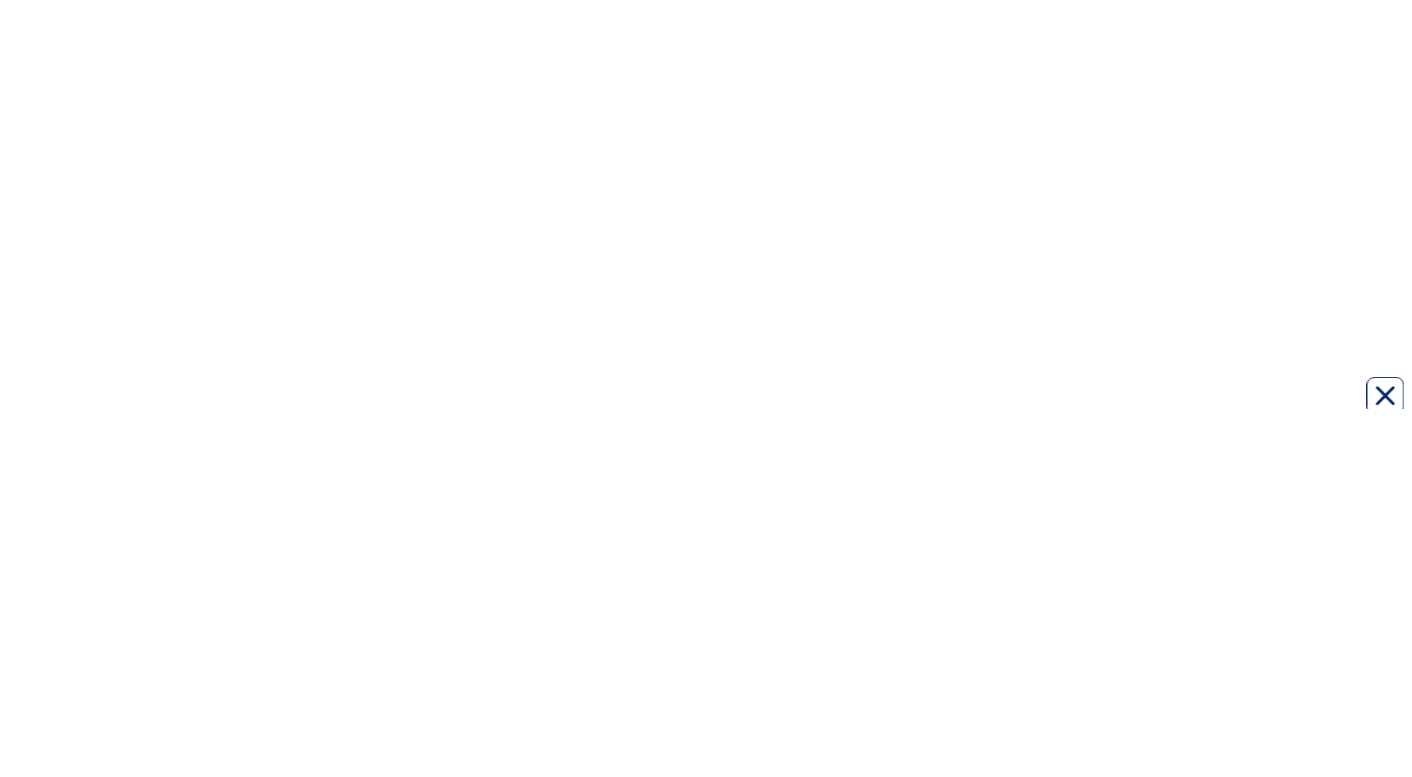 scroll, scrollTop: 0, scrollLeft: 0, axis: both 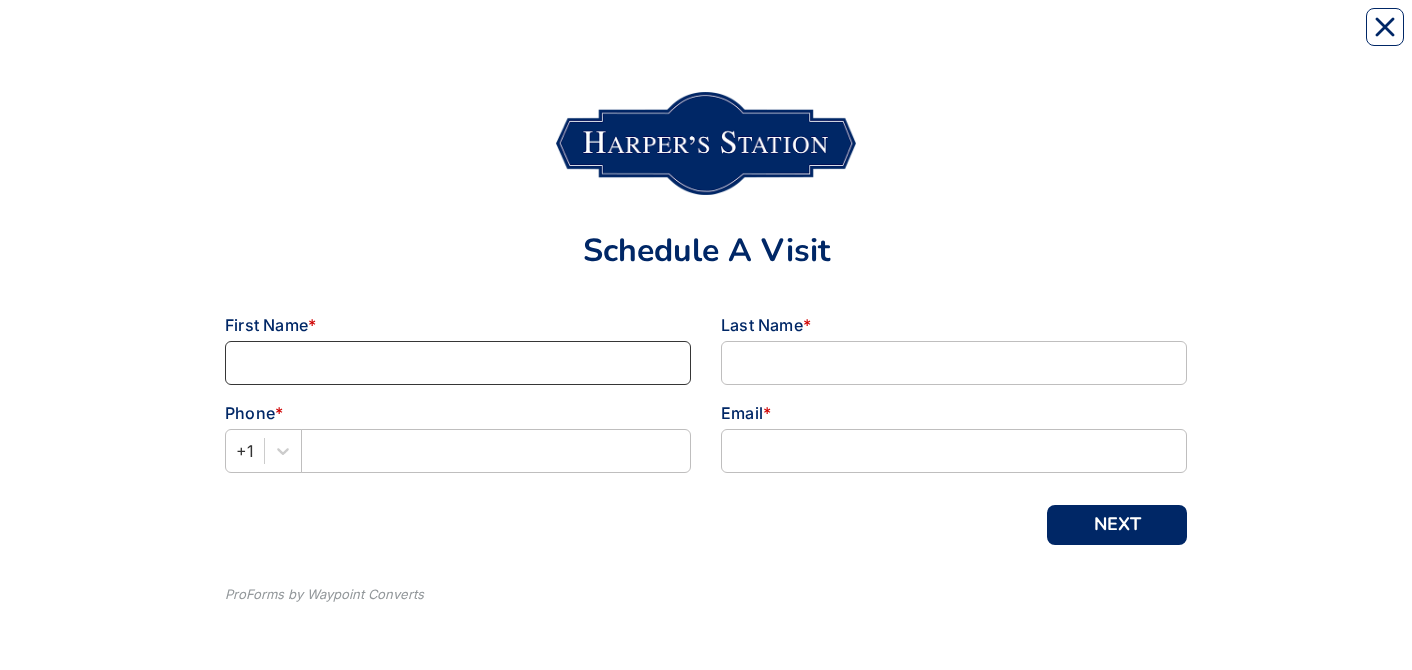 click at bounding box center [458, 363] 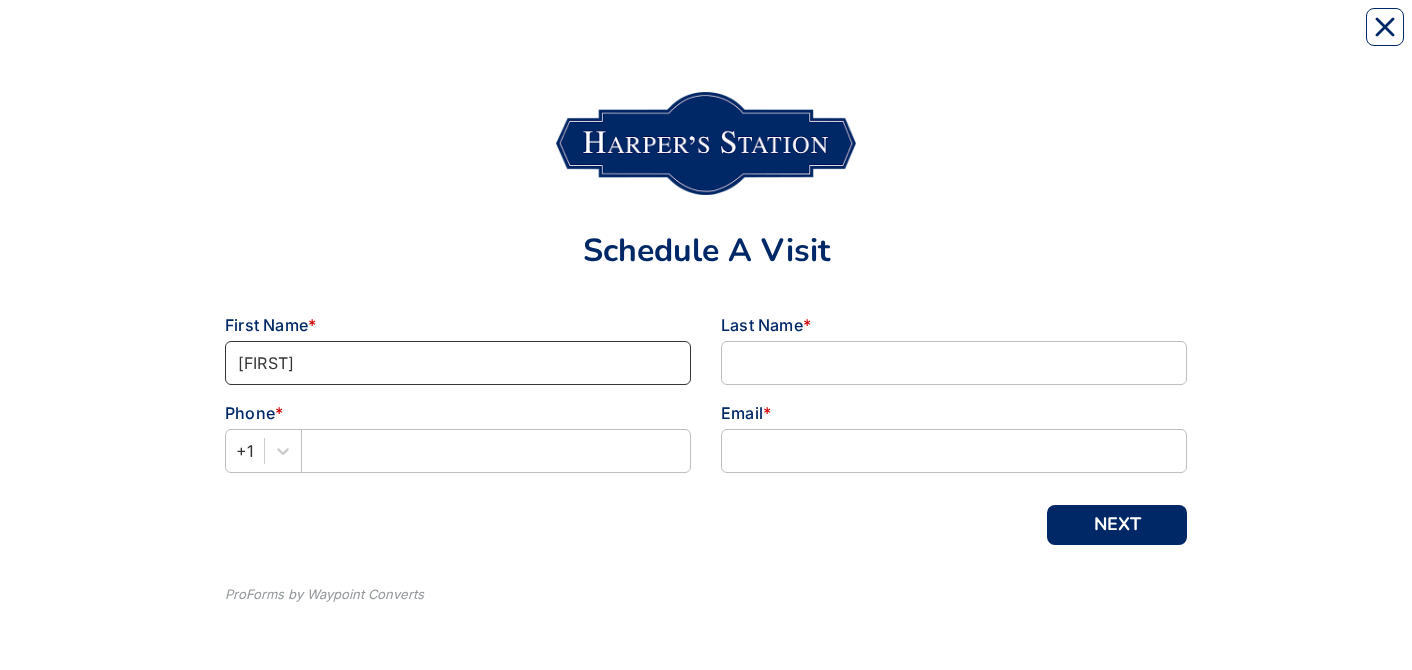 type on "[FIRST]" 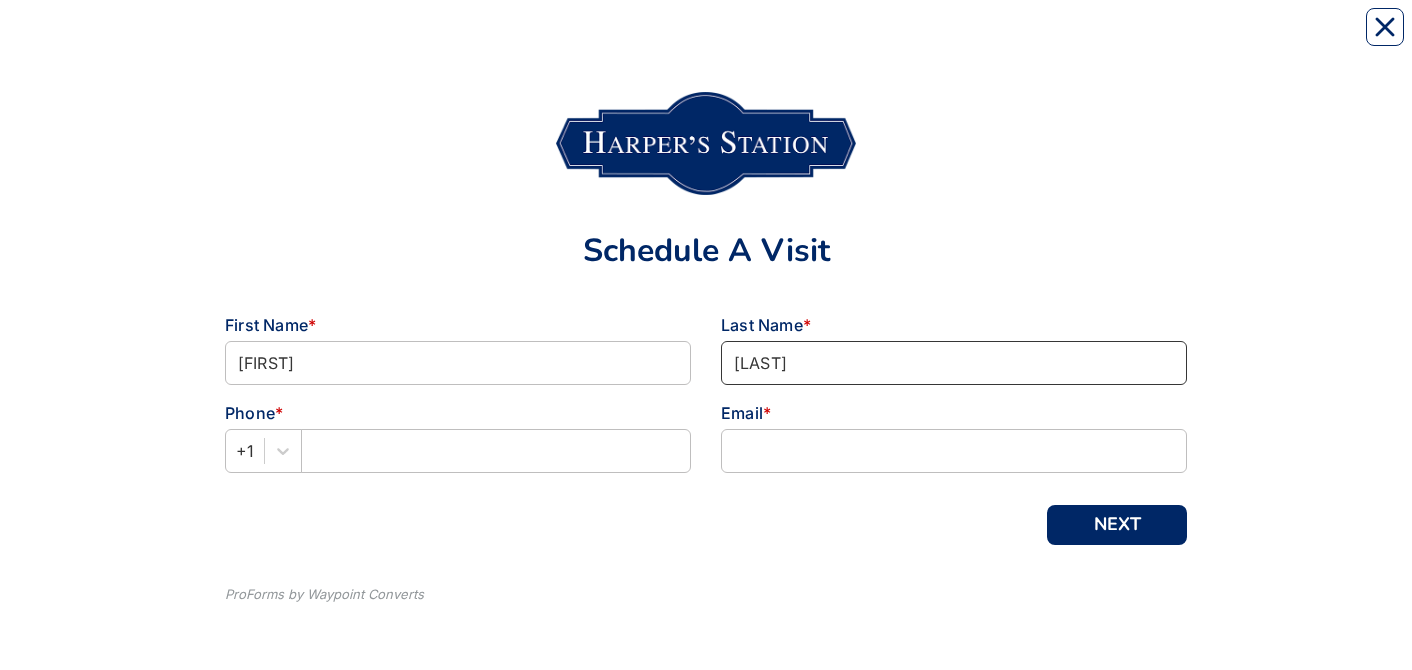 type on "[LAST]" 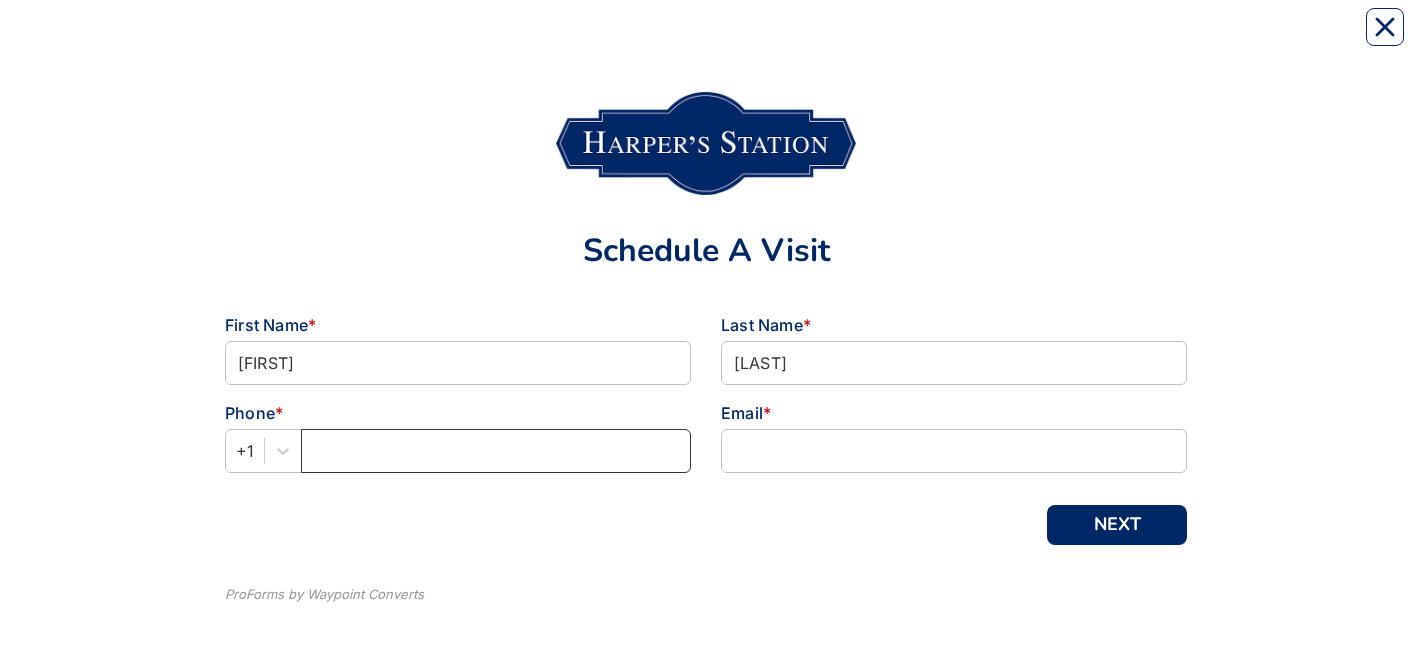 click at bounding box center [496, 451] 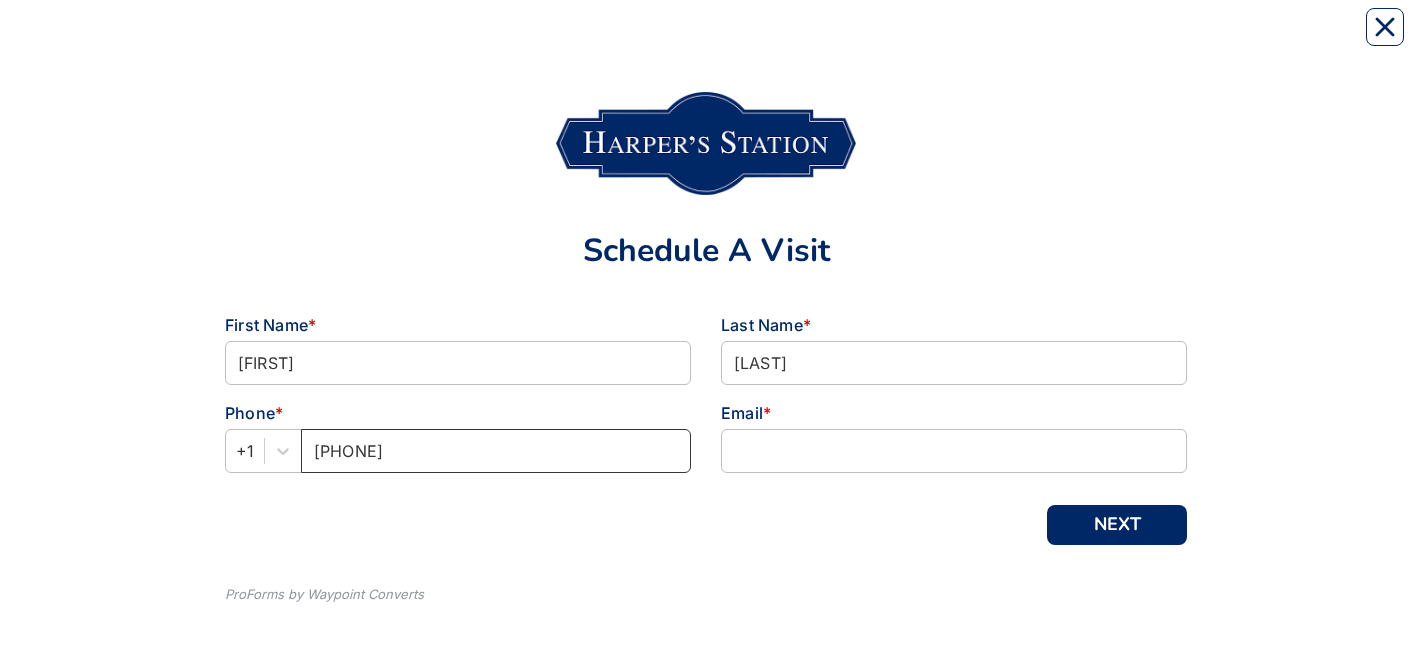 type on "[PHONE]" 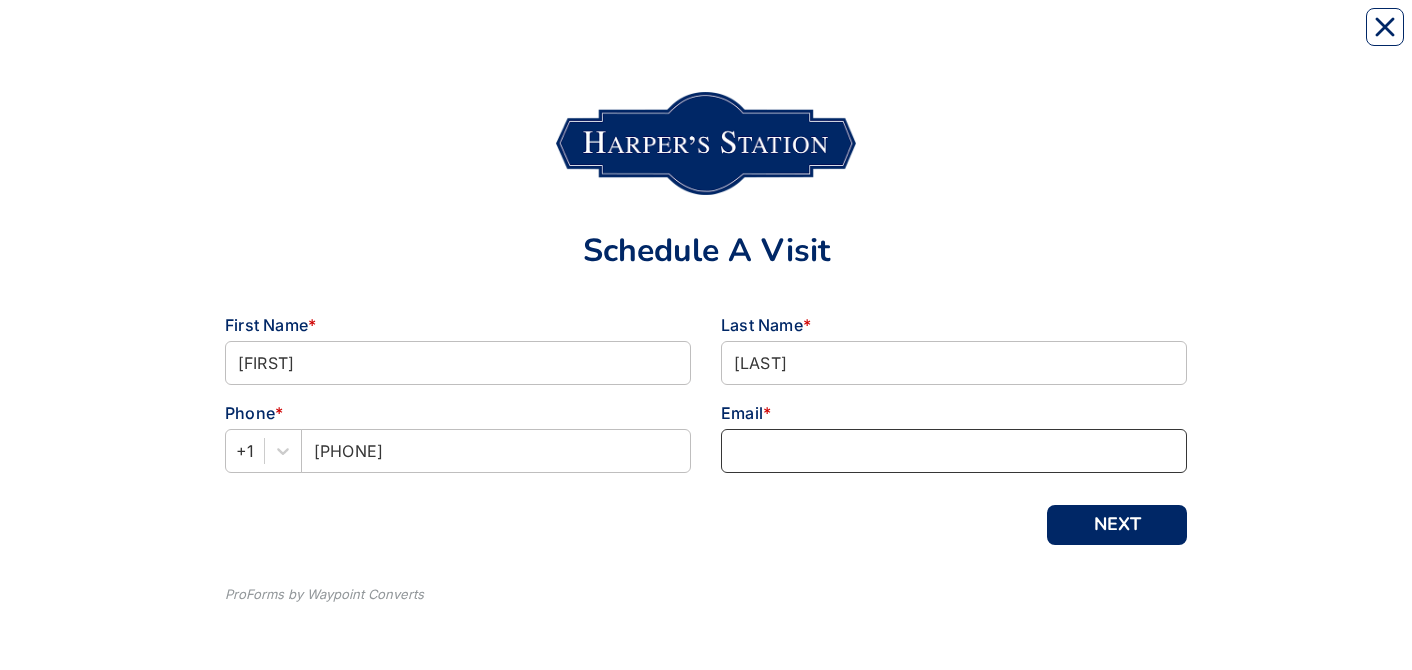 click at bounding box center (954, 451) 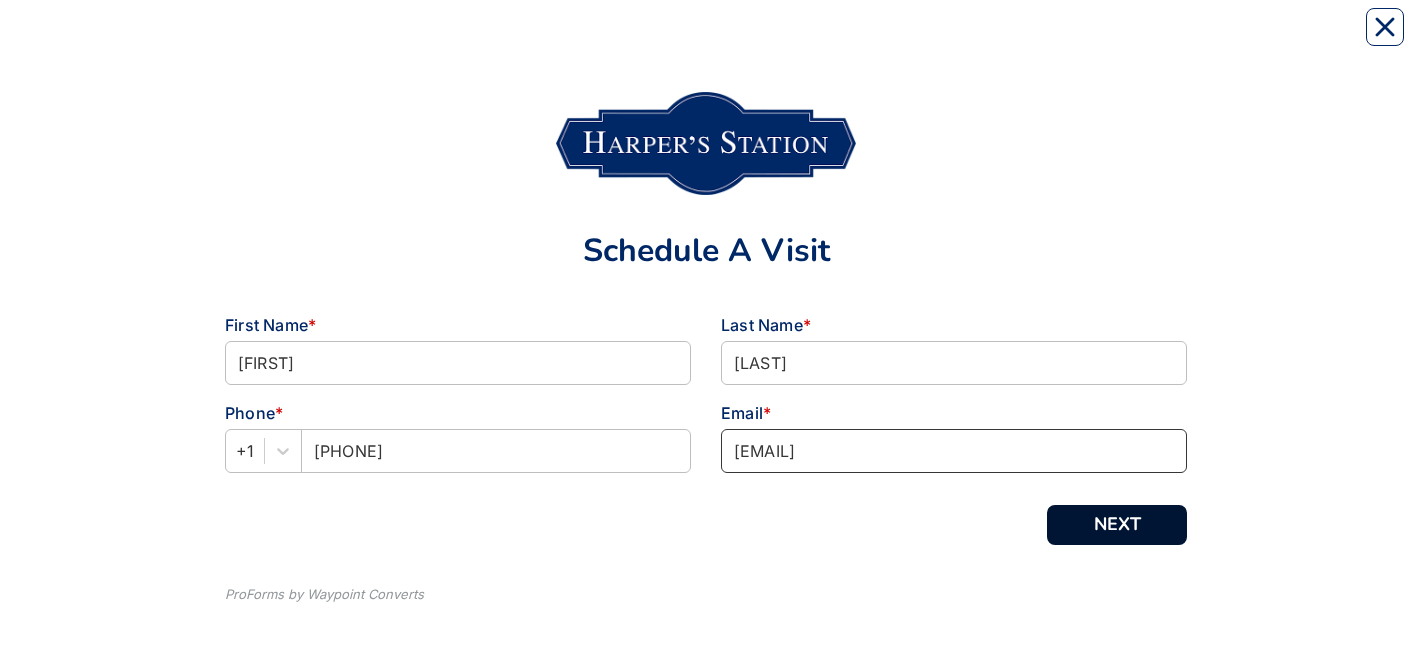 type on "[EMAIL]" 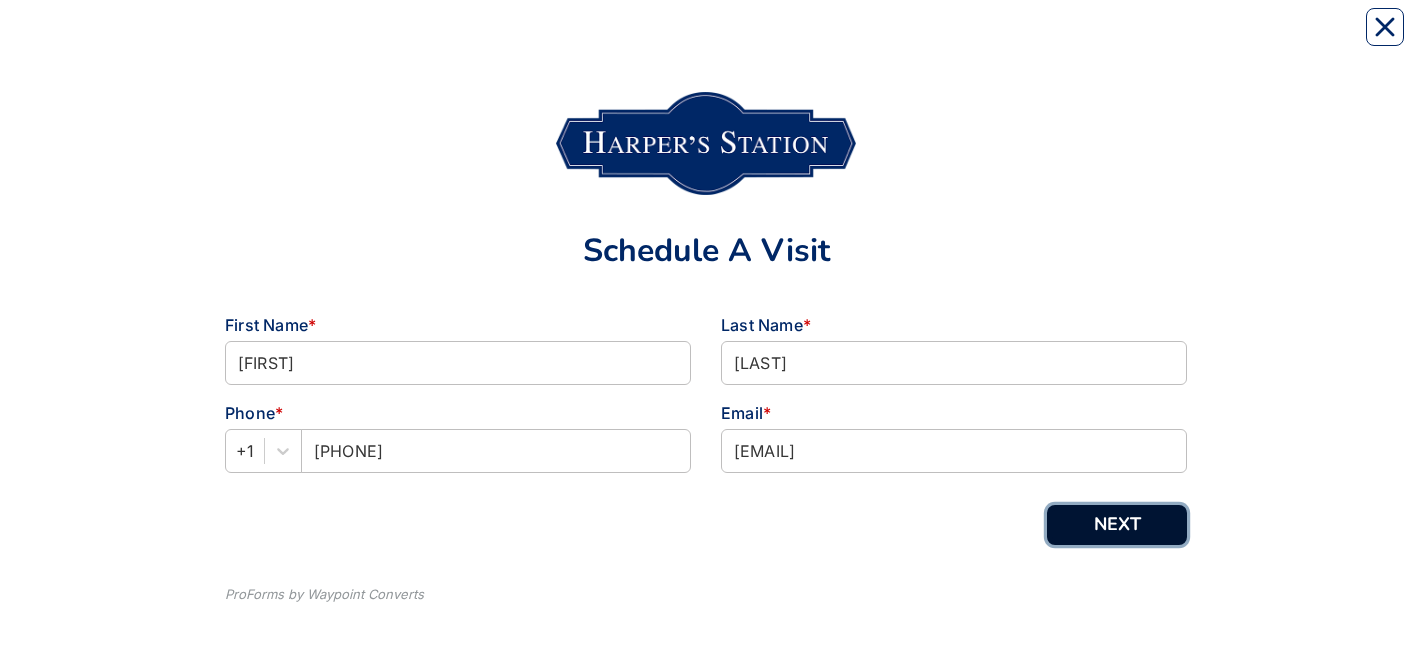 click on "NEXT" at bounding box center [1117, 525] 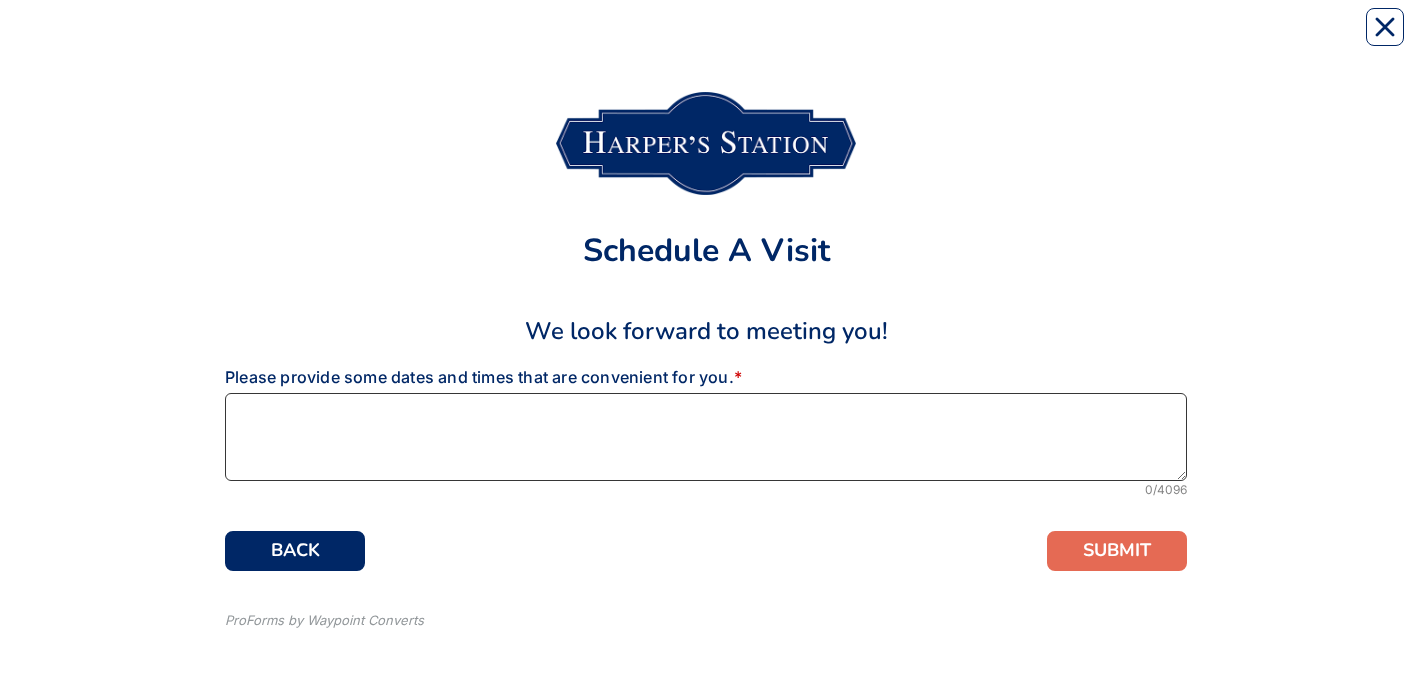click at bounding box center [706, 437] 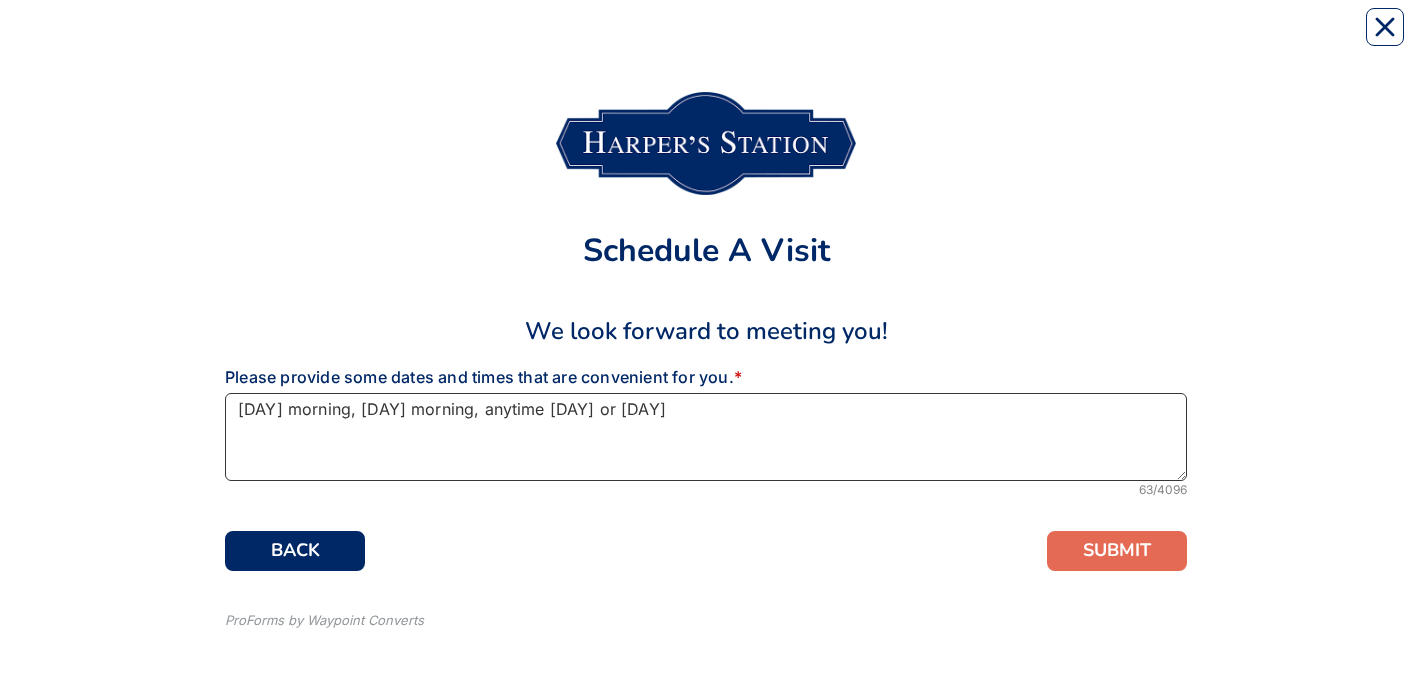 click on "[DAY] morning, [DAY] morning, anytime [DAY] or [DAY]" at bounding box center [706, 437] 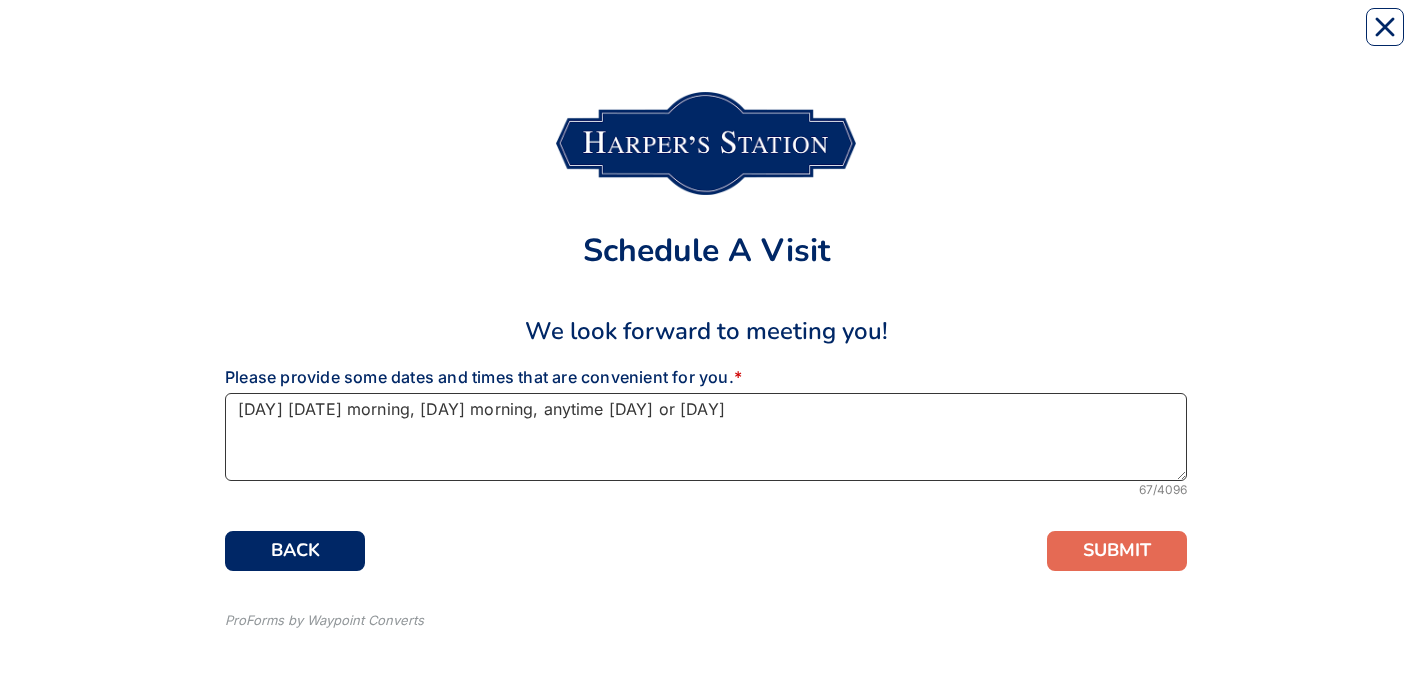 drag, startPoint x: 586, startPoint y: 412, endPoint x: 435, endPoint y: 414, distance: 151.01324 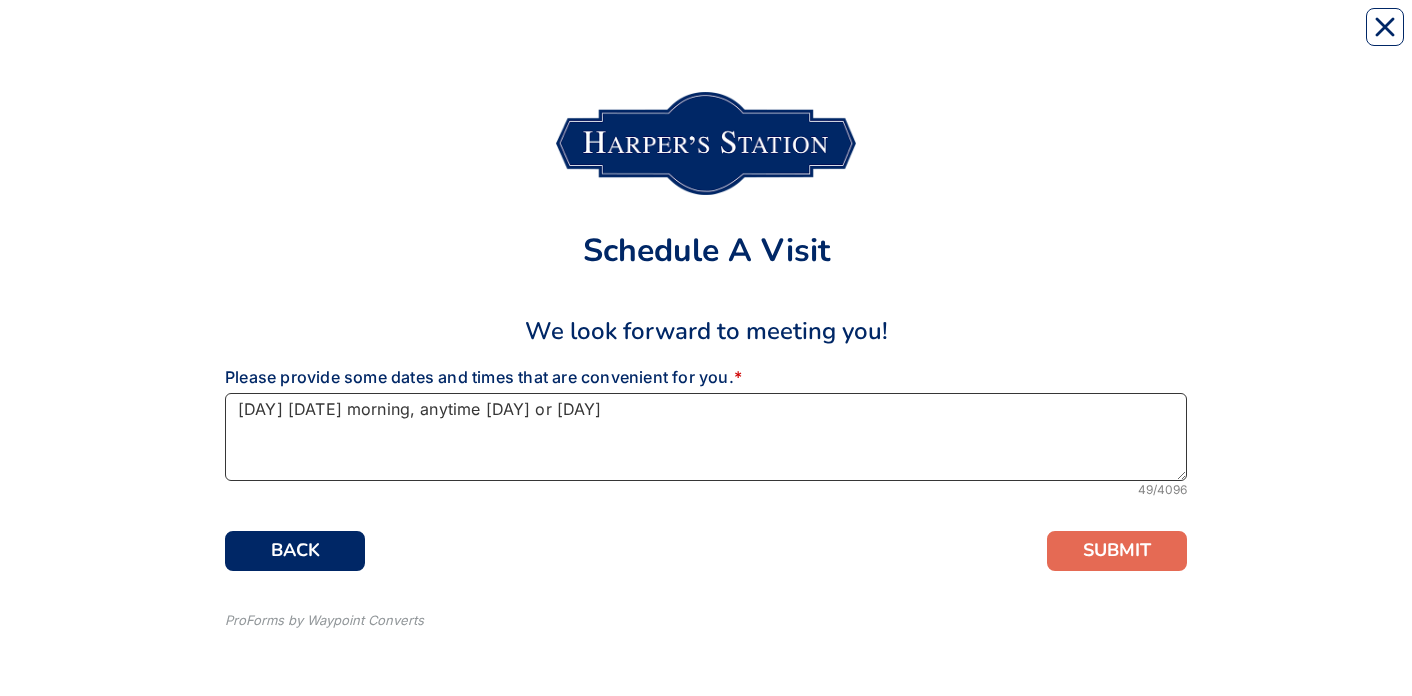 click on "[DAY] [DATE] morning, anytime [DAY] or [DAY]" at bounding box center [706, 437] 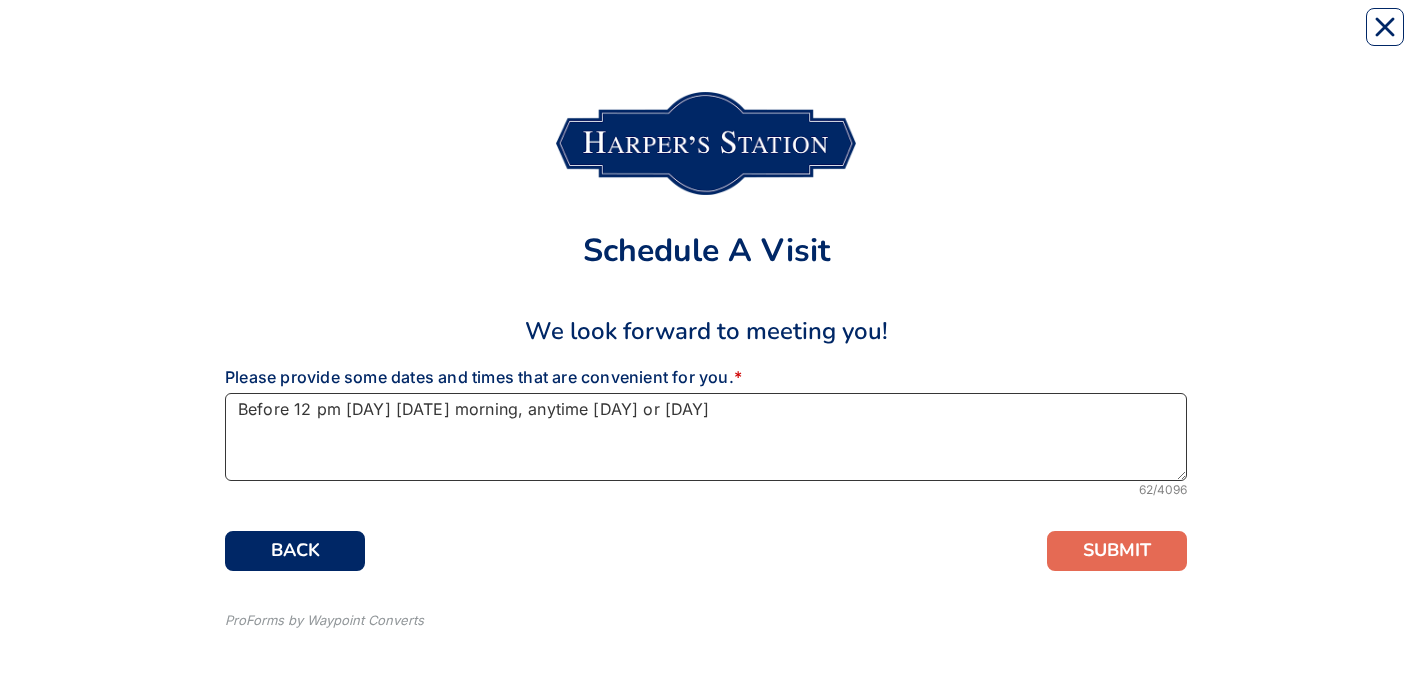drag, startPoint x: 528, startPoint y: 409, endPoint x: 475, endPoint y: 413, distance: 53.15073 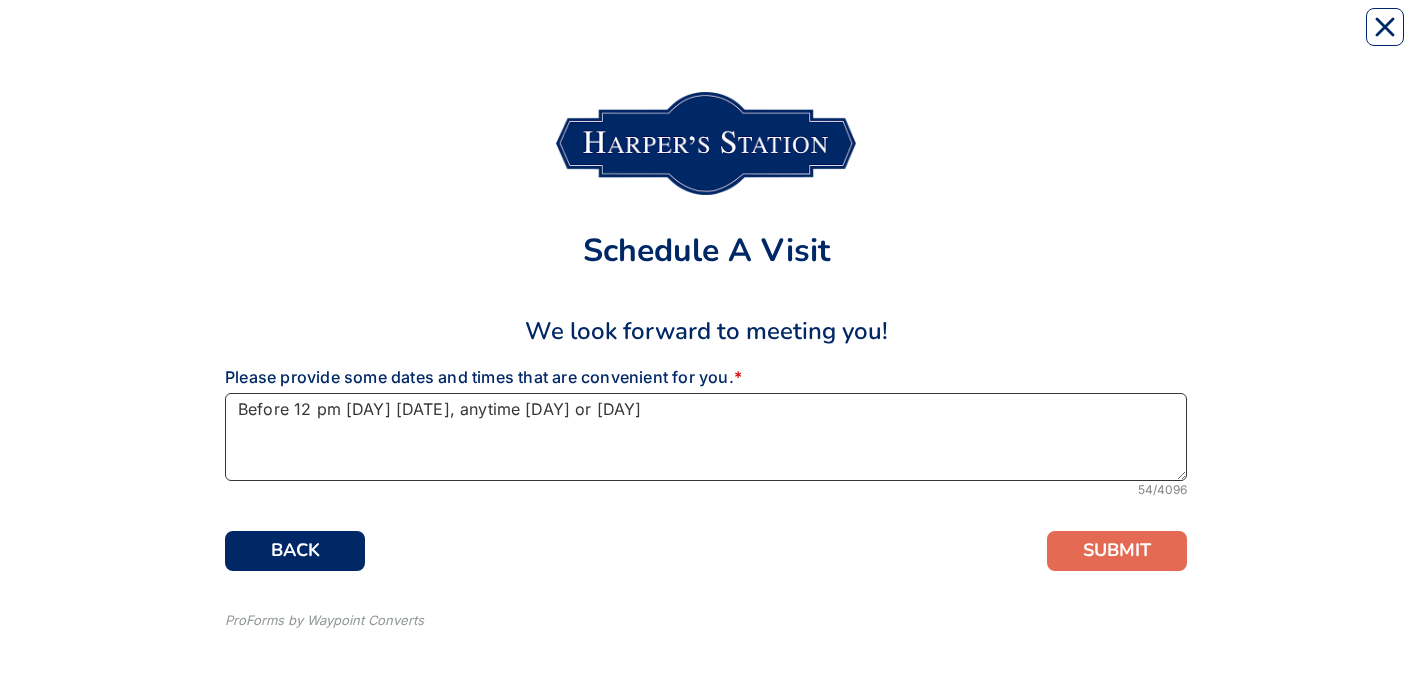 click on "Before 12 pm [DAY] [DATE], anytime [DAY] or [DAY]" at bounding box center (706, 437) 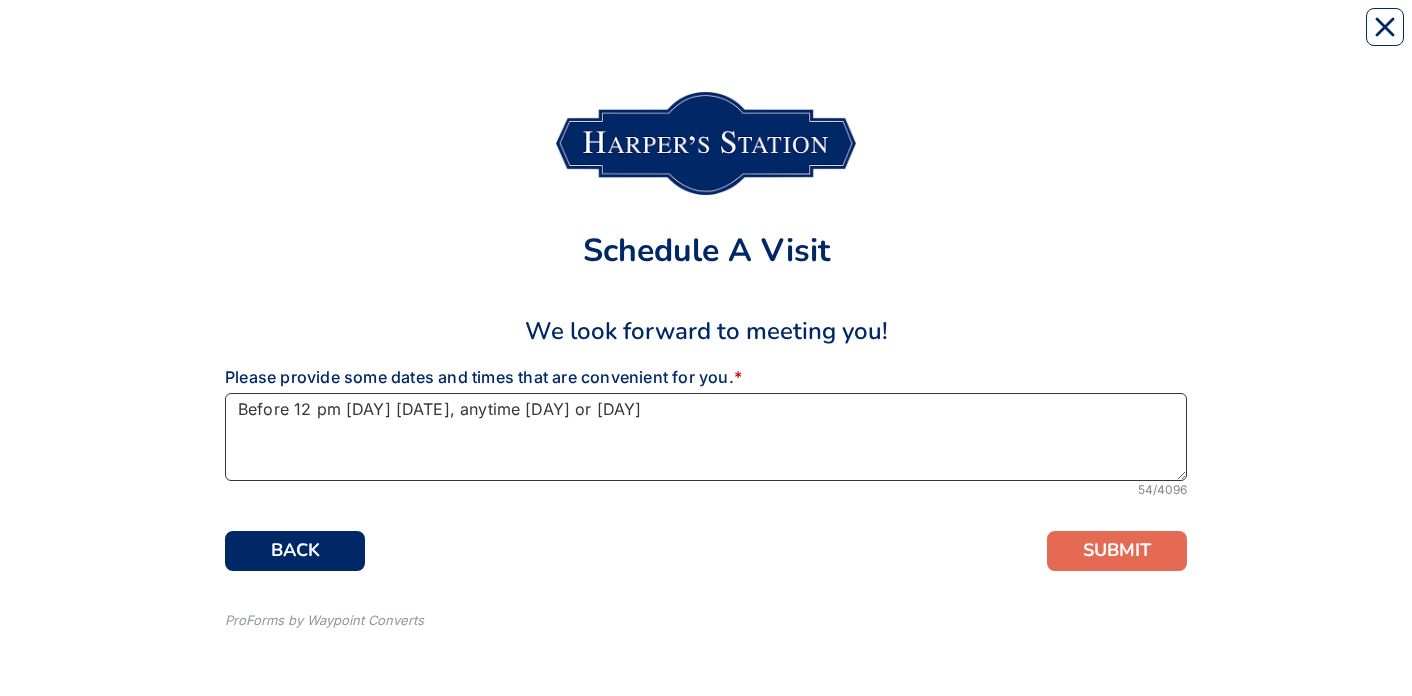 click on "Before 12 pm [DAY] [DATE], anytime [DAY] or [DAY]" at bounding box center (706, 437) 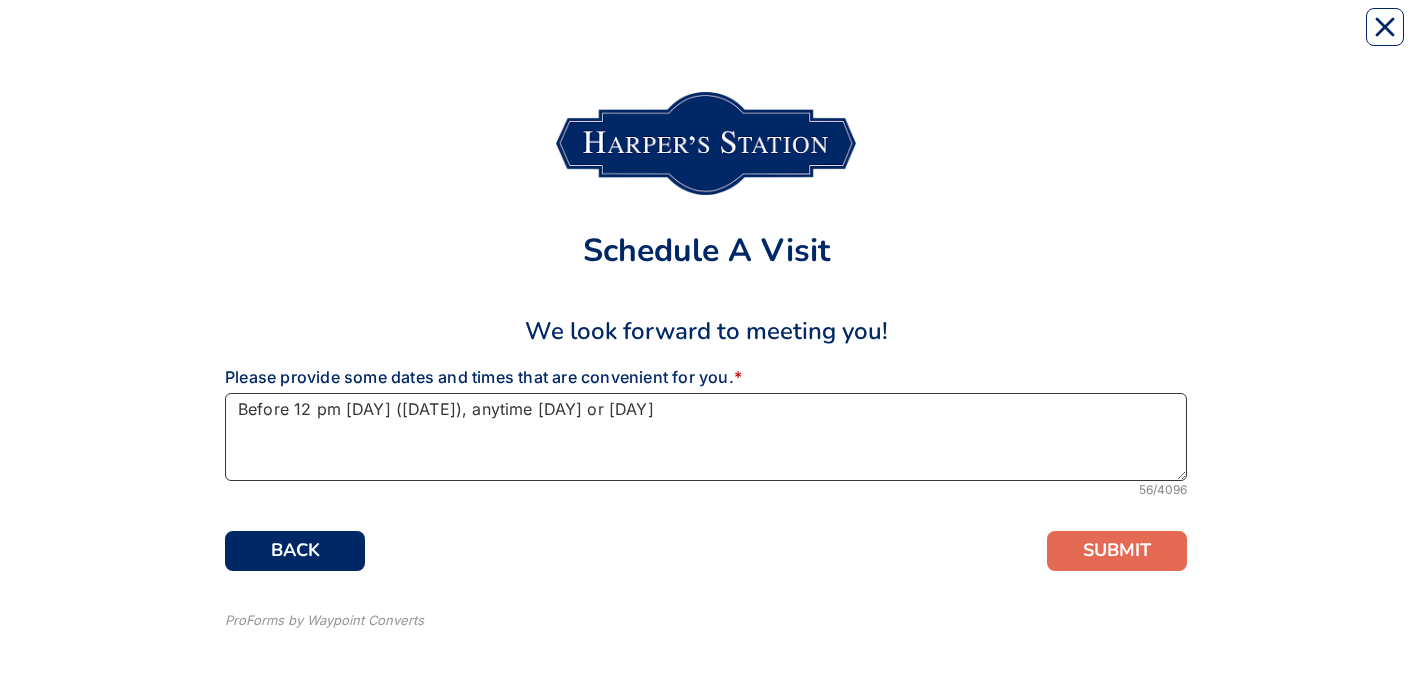 click on "Before 12 pm [DAY] ([DATE]), anytime [DAY] or [DAY]" at bounding box center [706, 437] 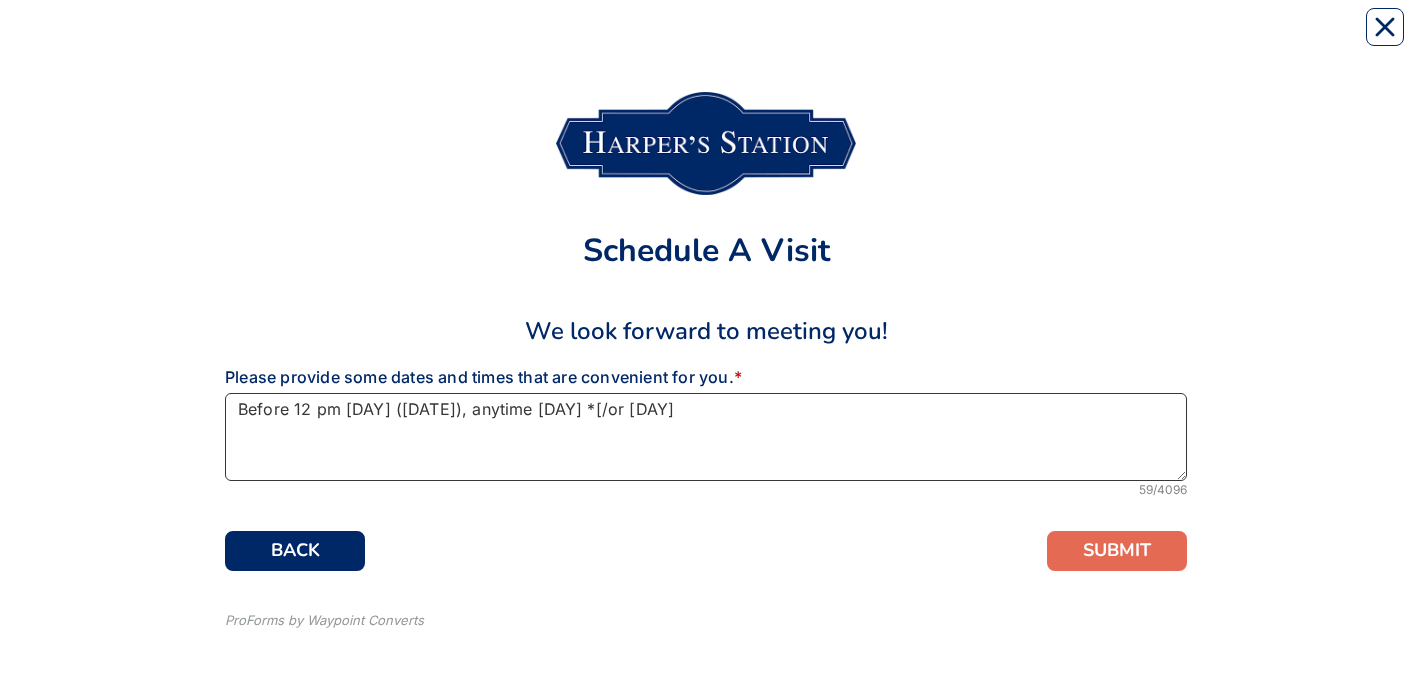 click on "Before 12 pm [DAY] ([DATE]), anytime [DAY] *[/or [DAY]" at bounding box center [706, 437] 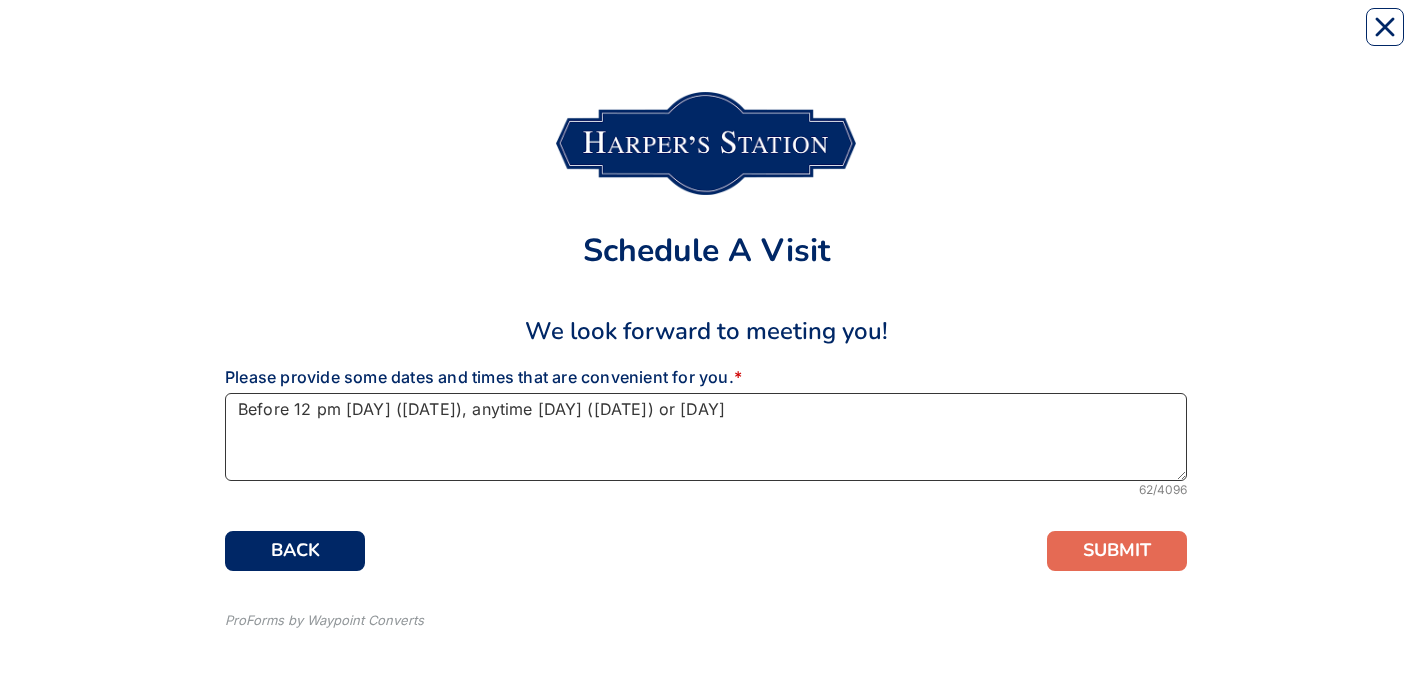 click on "Before 12 pm [DAY] ([DATE]), anytime [DAY] ([DATE]) or [DAY]" at bounding box center [706, 437] 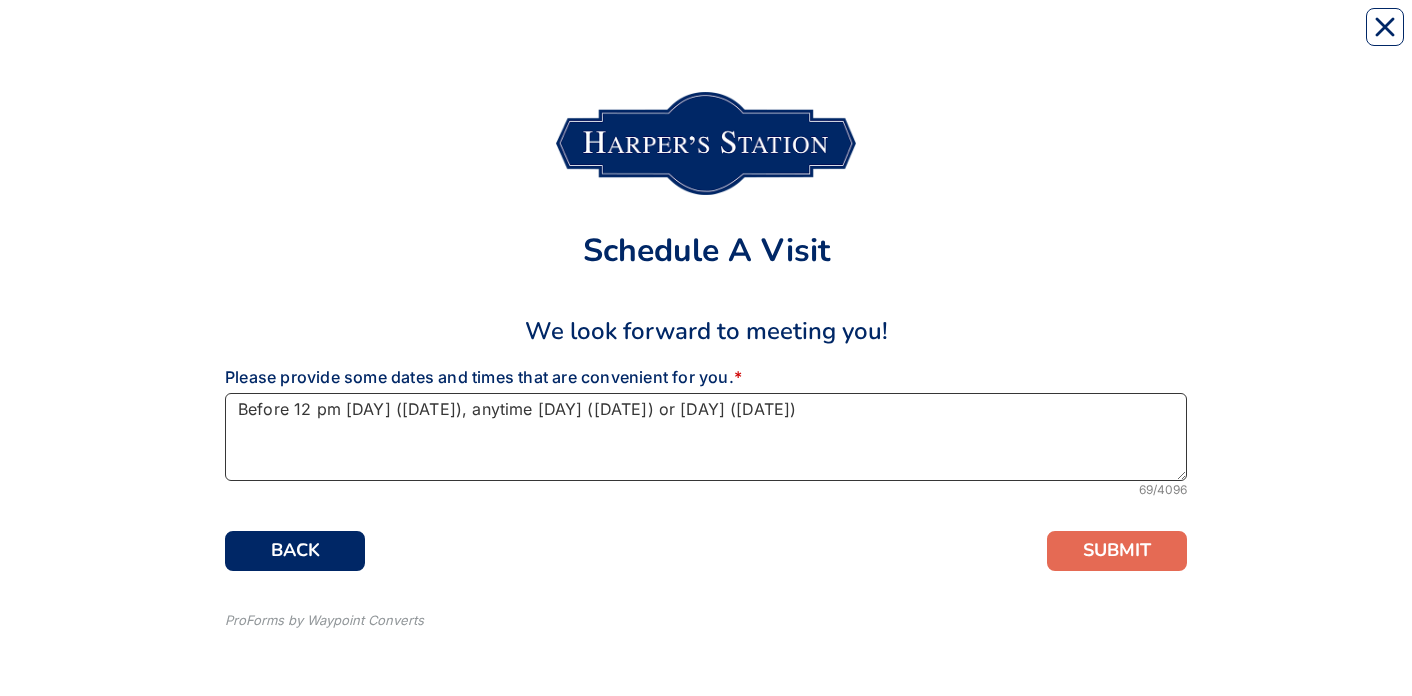 type on "Before 12 pm [DAY] ([DATE]), anytime [DAY] ([DATE]) or [DAY] ([DATE])" 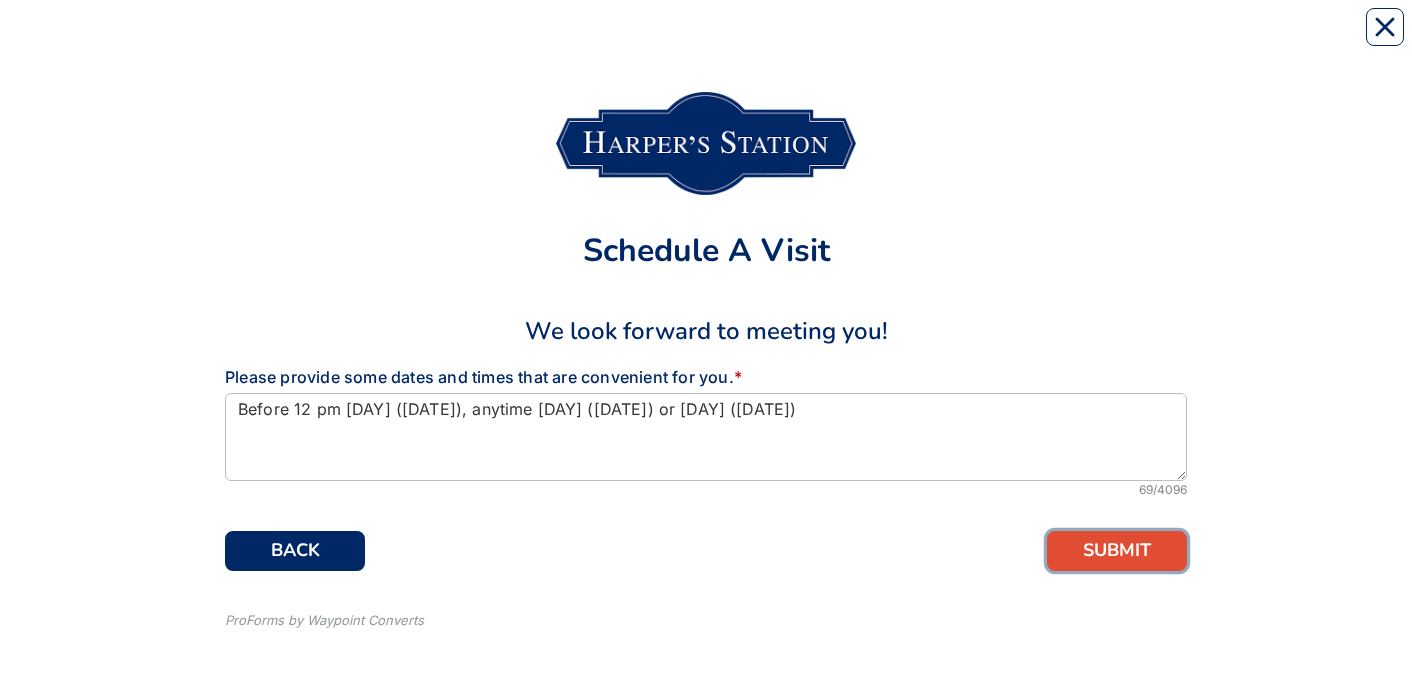 click on "SUBMIT" at bounding box center [1117, 551] 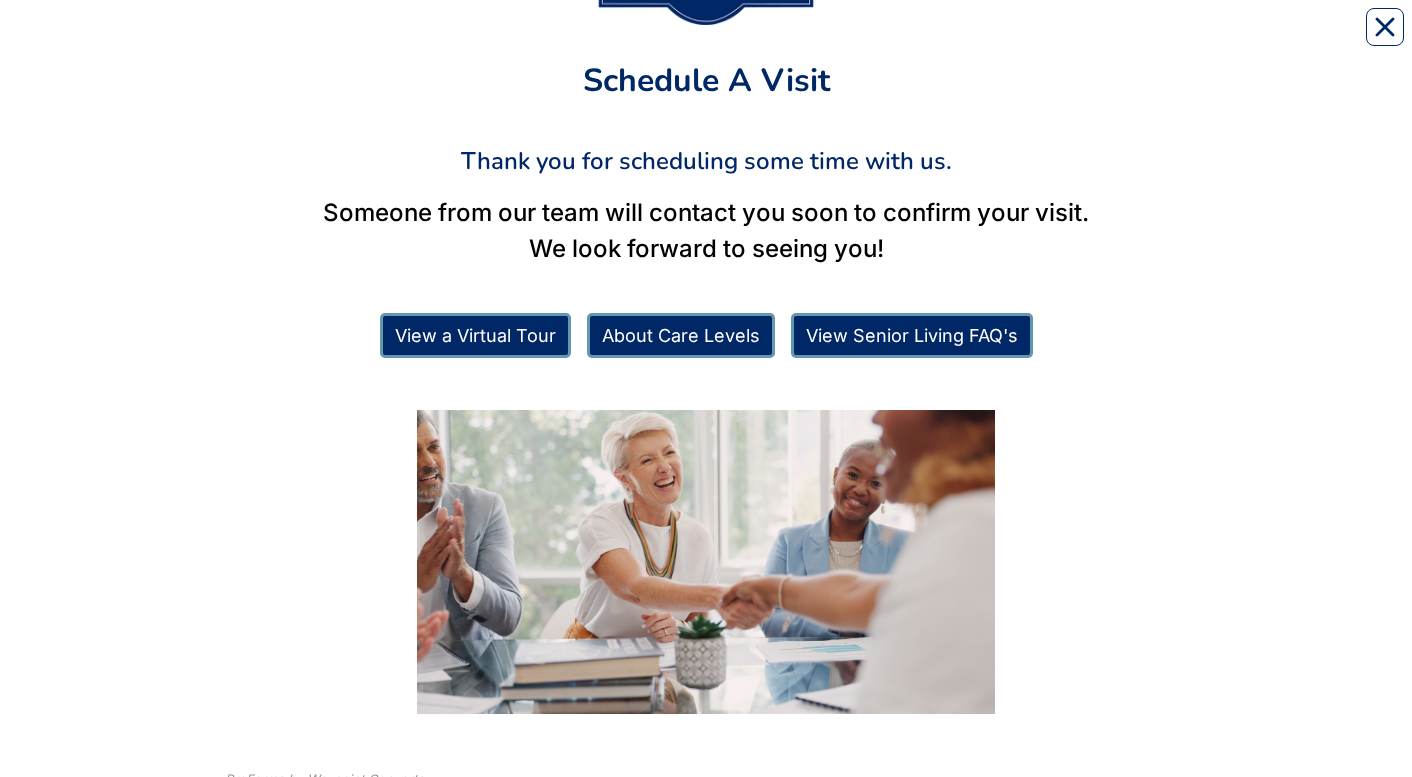 scroll, scrollTop: 249, scrollLeft: 0, axis: vertical 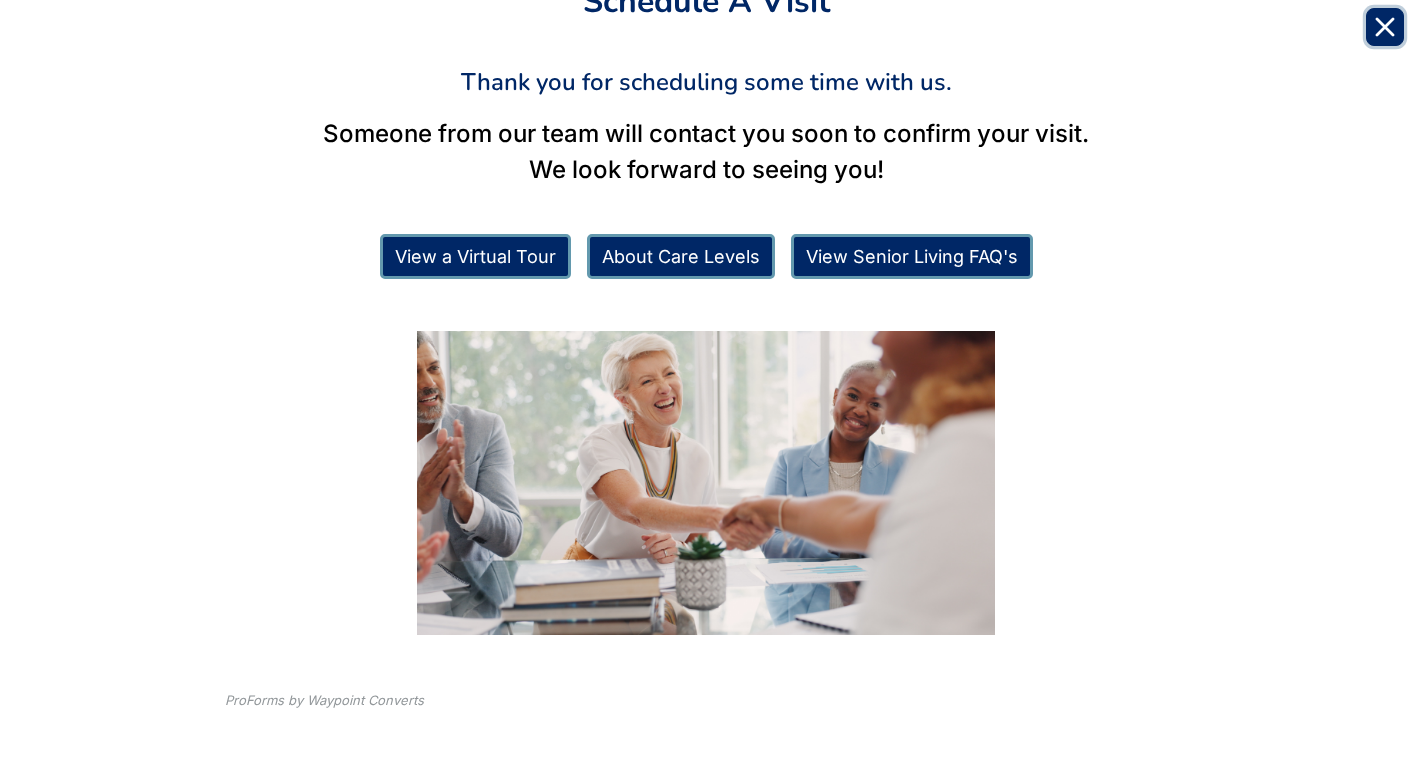 click 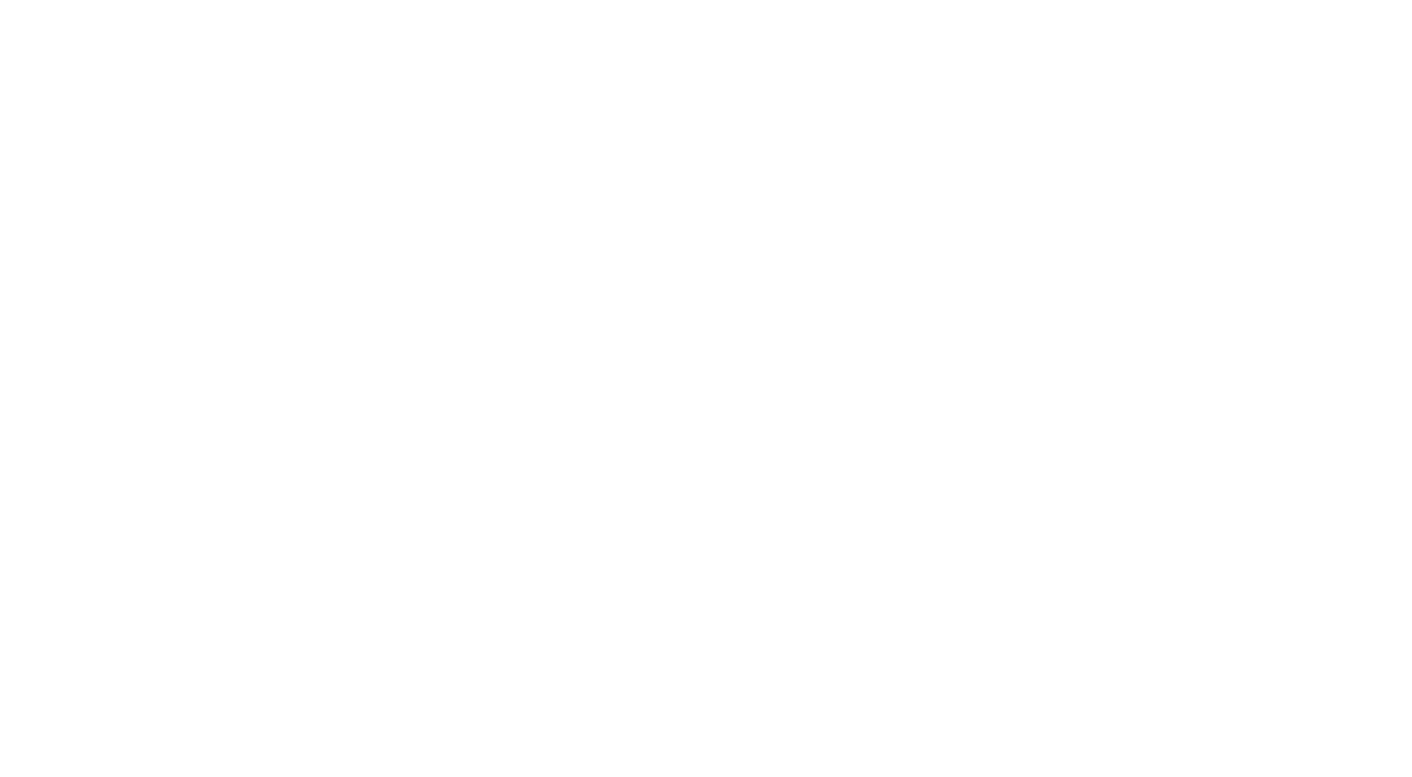 scroll, scrollTop: 0, scrollLeft: 0, axis: both 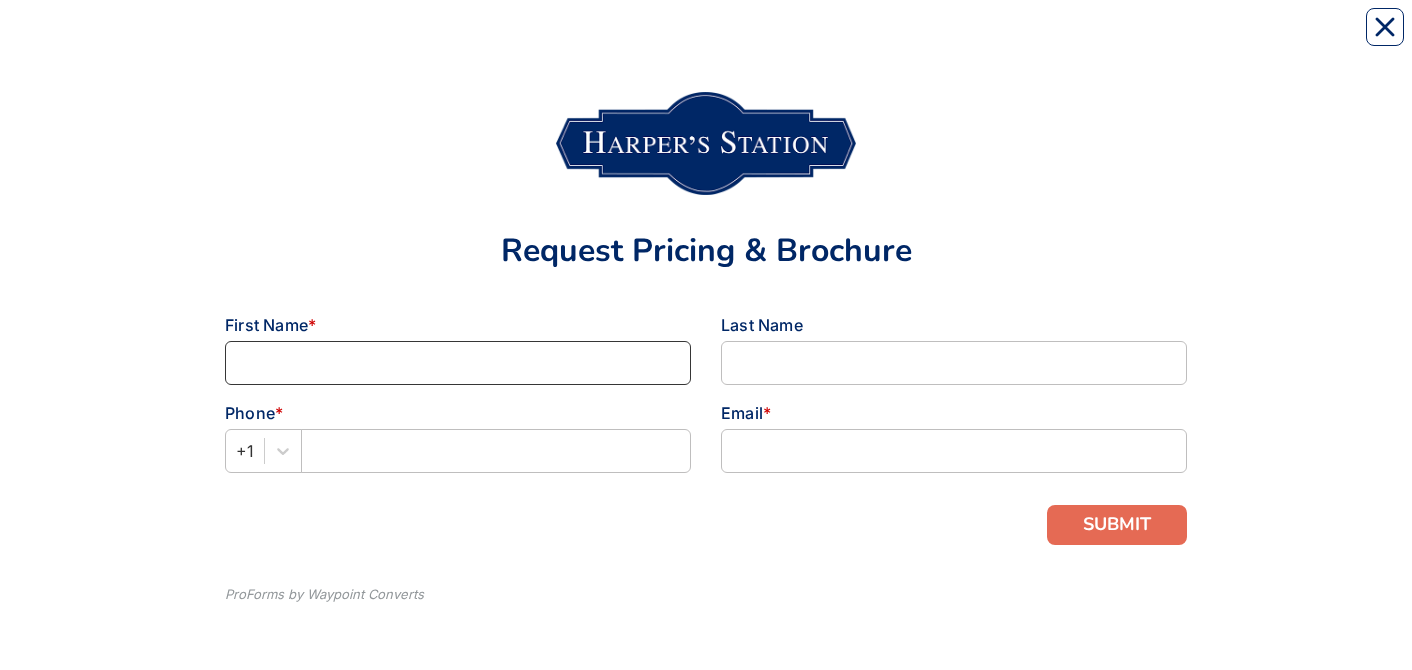 click at bounding box center (458, 363) 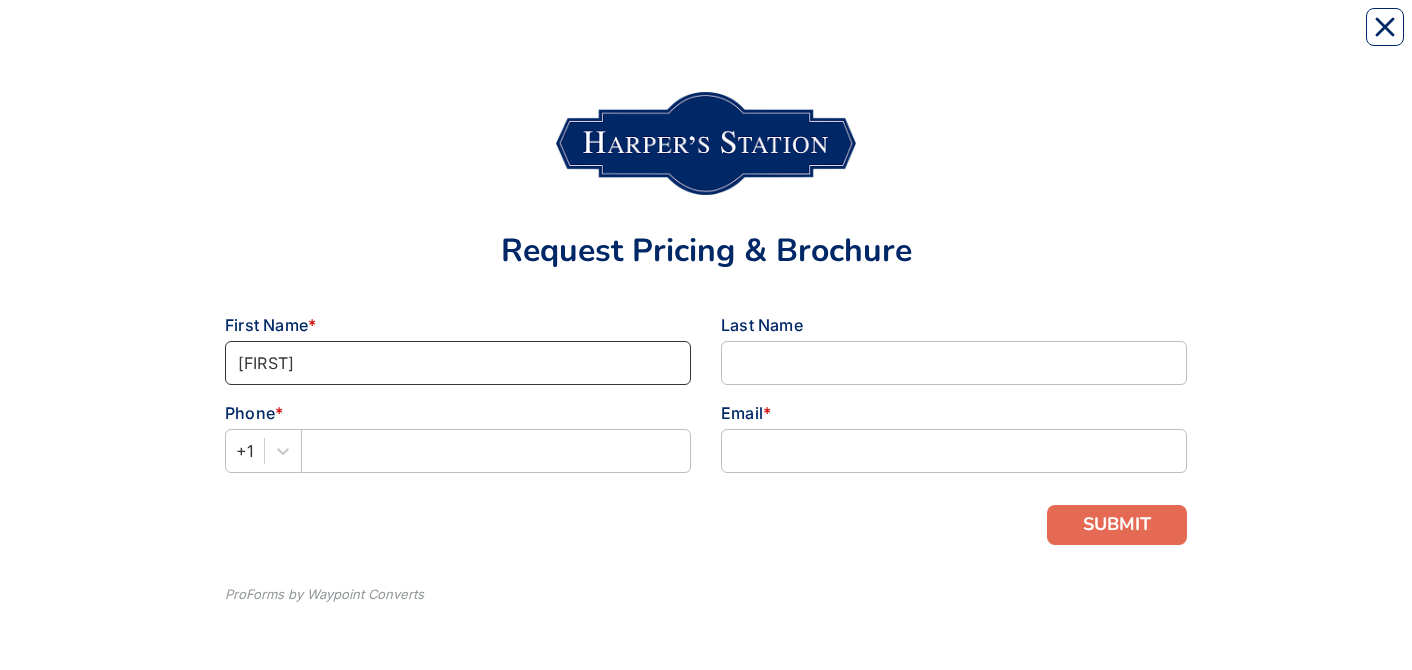 type on "[FIRST]" 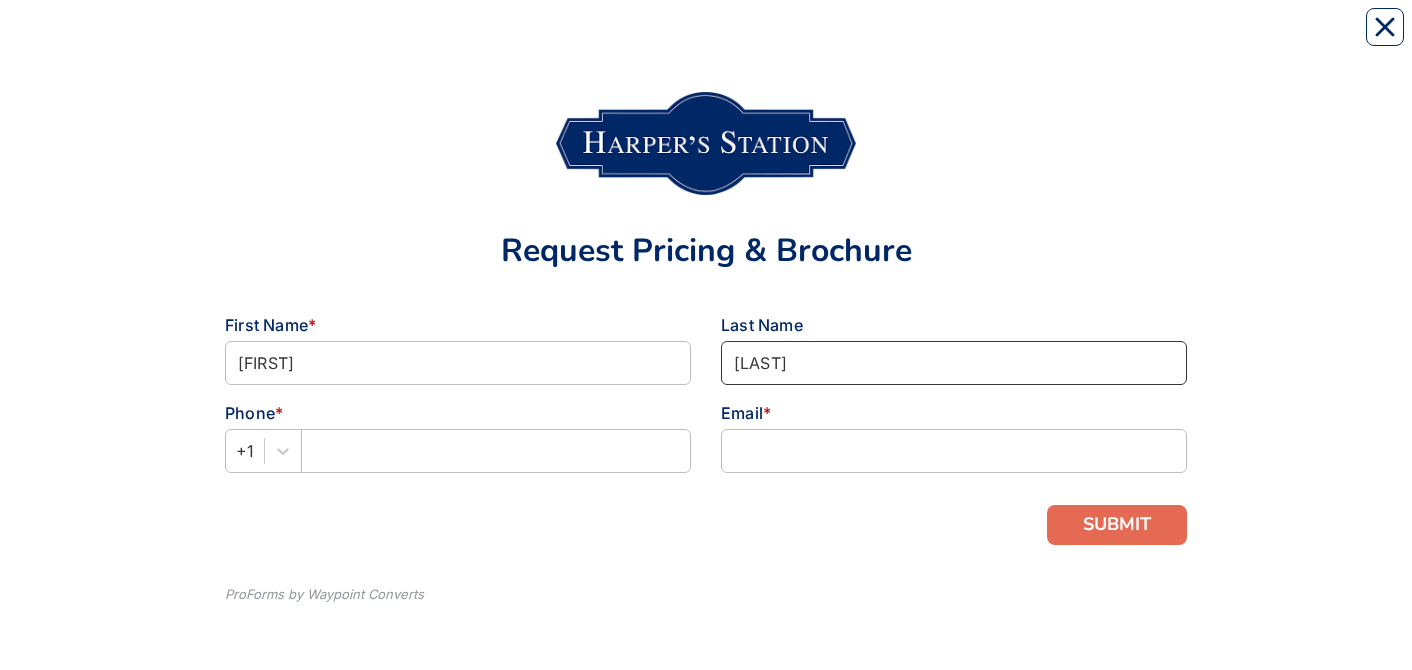 type on "[LAST]" 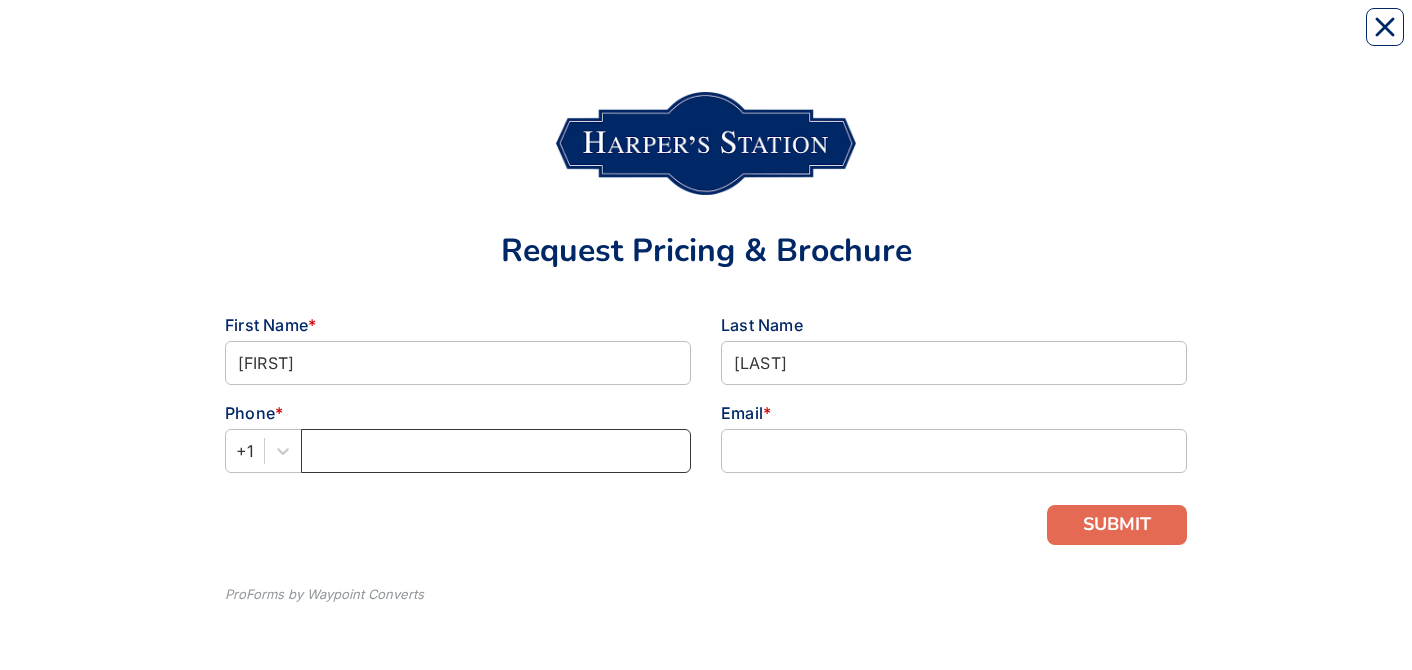 click at bounding box center (496, 451) 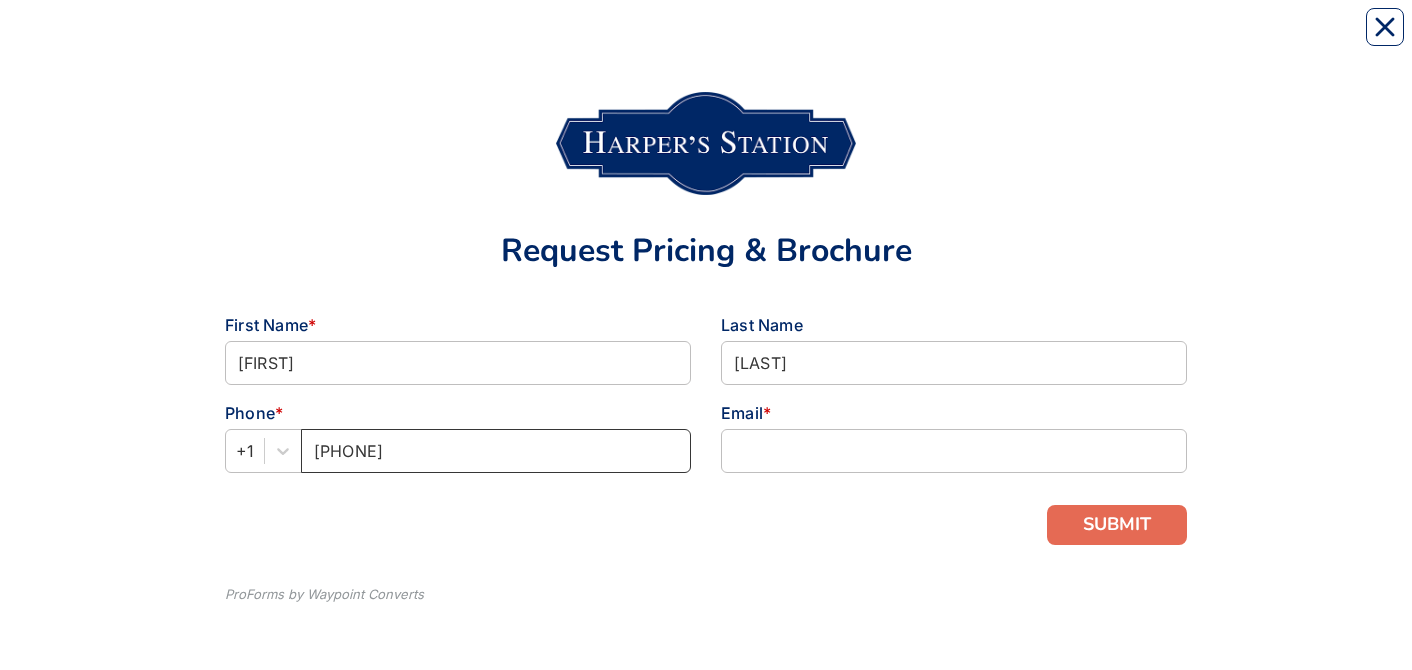 type on "[PHONE]" 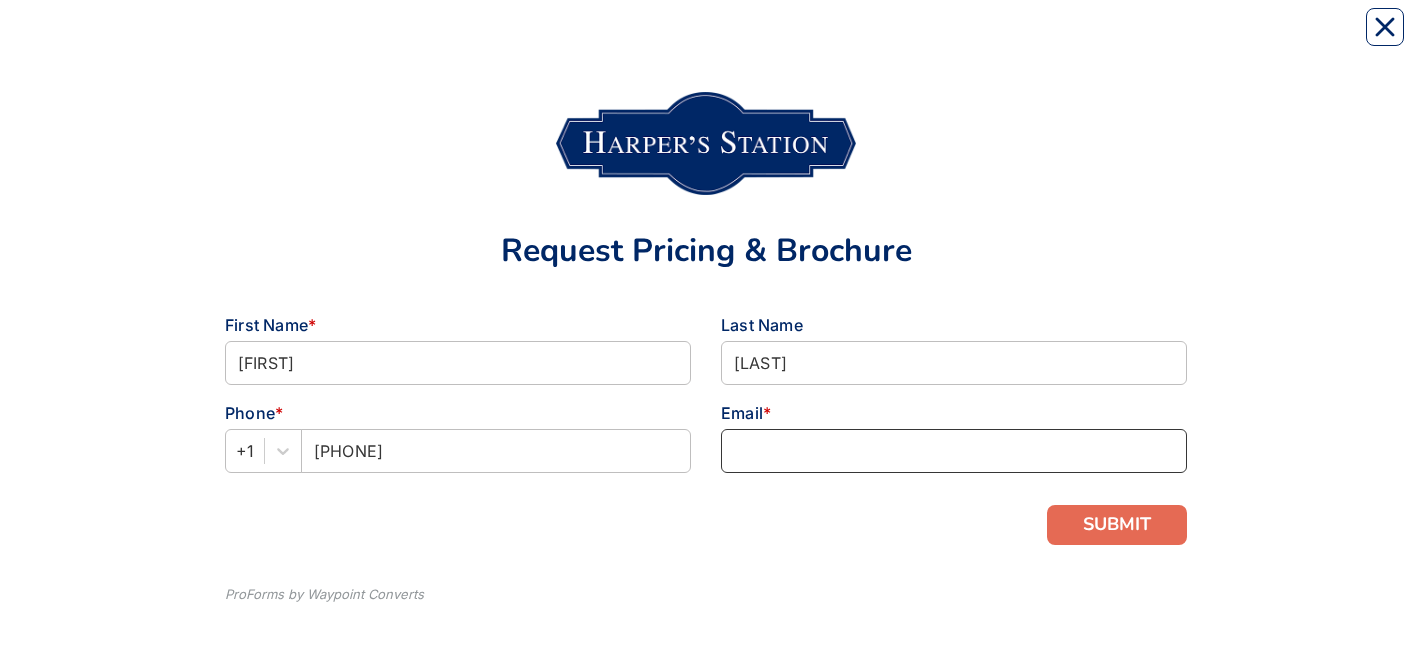 click at bounding box center [954, 451] 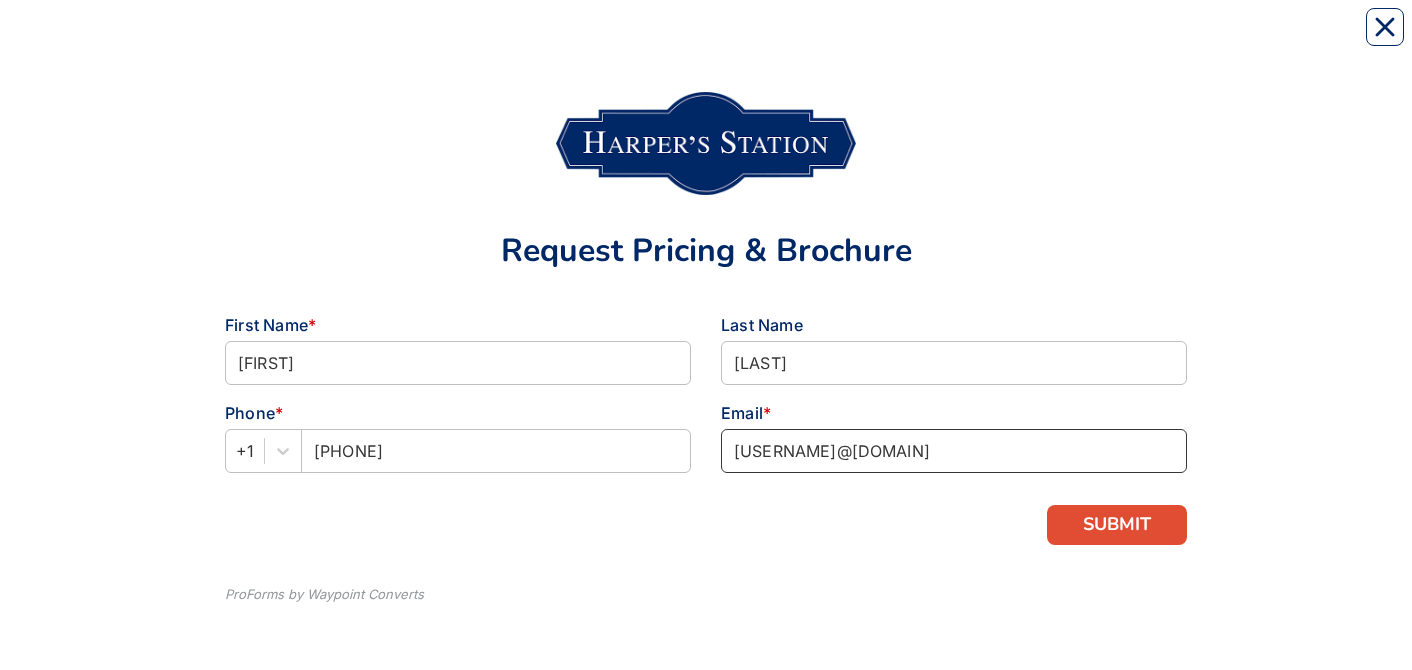 type on "[USERNAME]@[DOMAIN]" 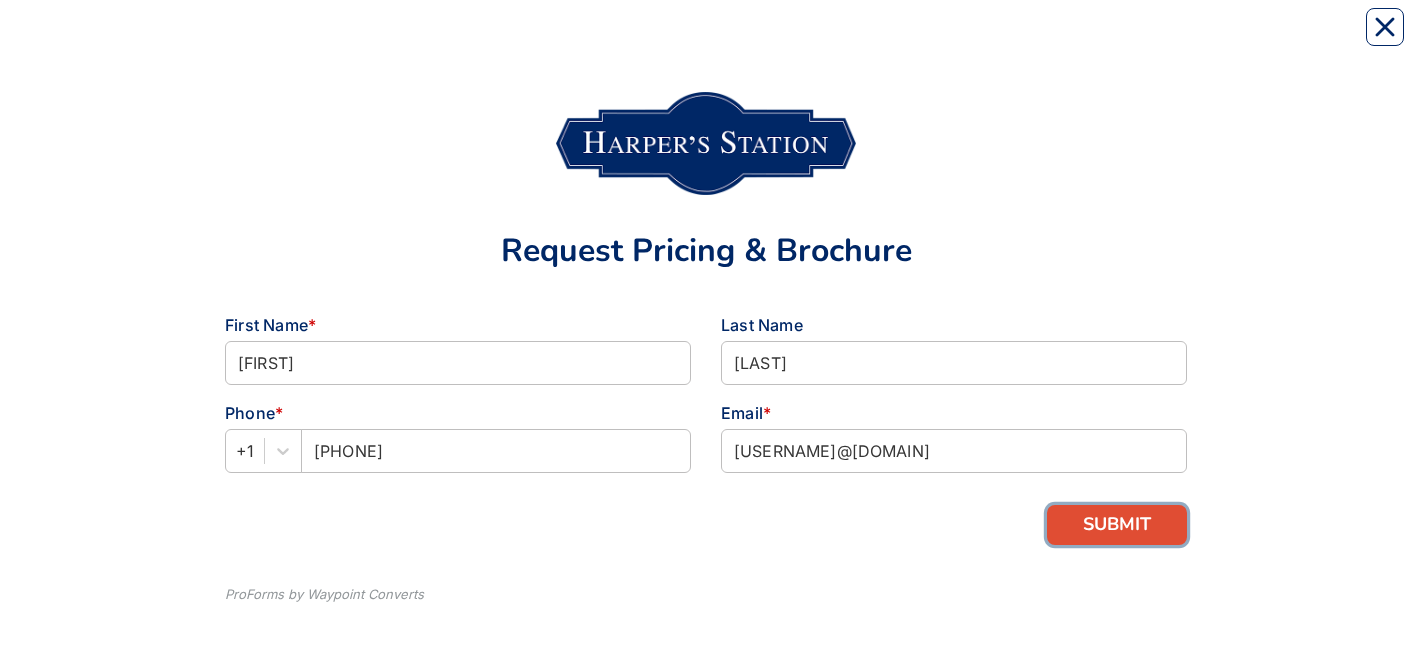 click on "SUBMIT" at bounding box center (1117, 525) 